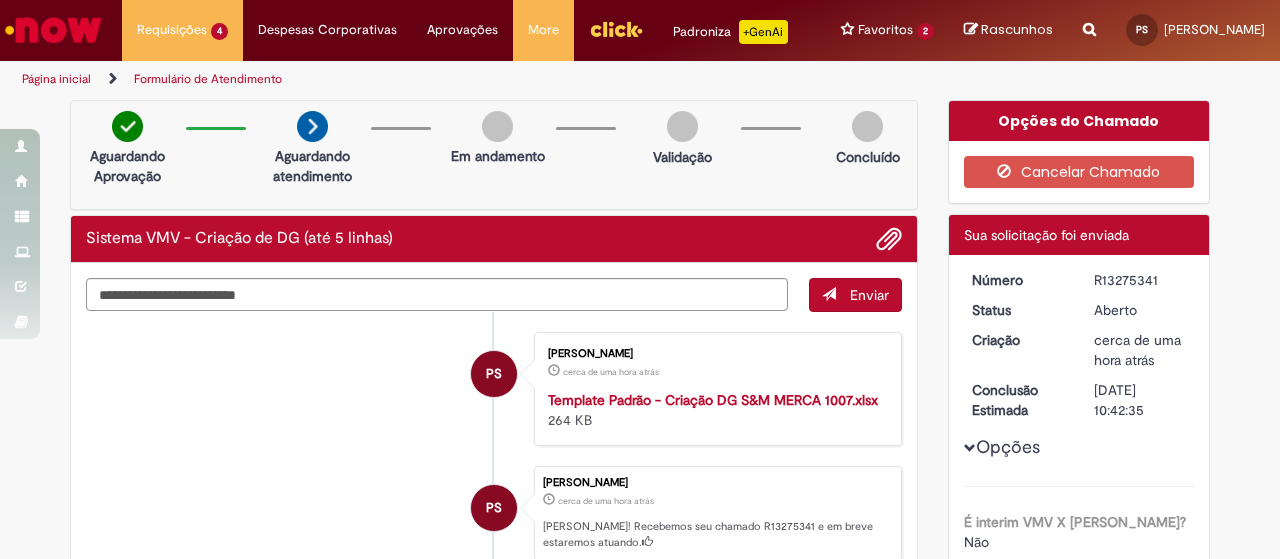 scroll, scrollTop: 0, scrollLeft: 0, axis: both 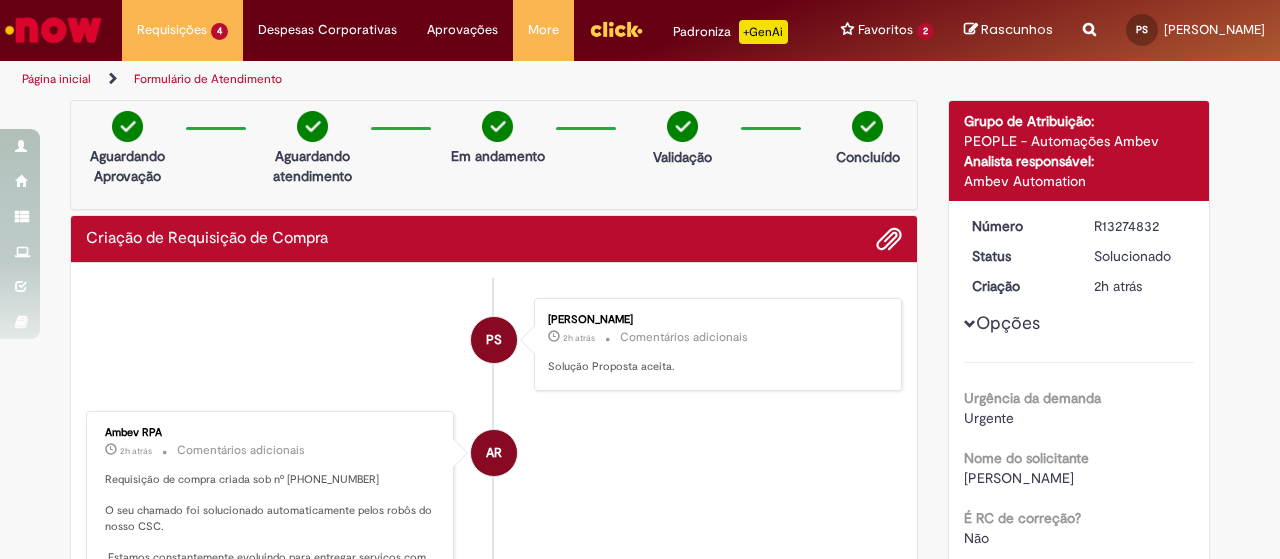 click on "Reportar problema
Artigos
Não encontrou base de conhecimento
Catálogo
Não foram encontradas ofertas
Comunidade
Nenhum resultado encontrado na comunidade" at bounding box center [1089, 30] 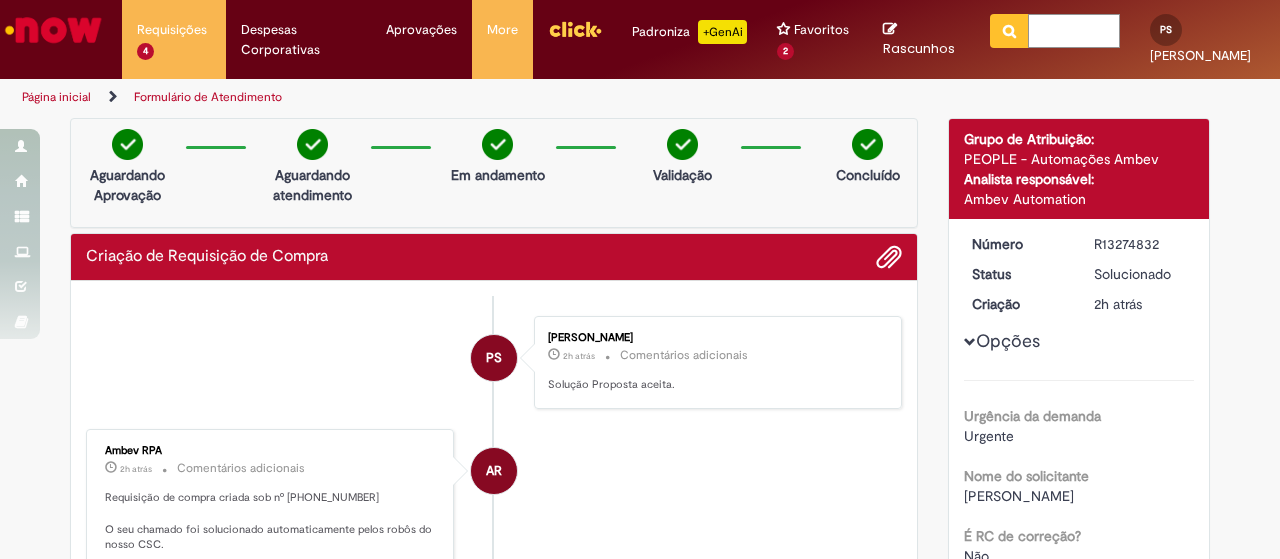 click at bounding box center (1074, 31) 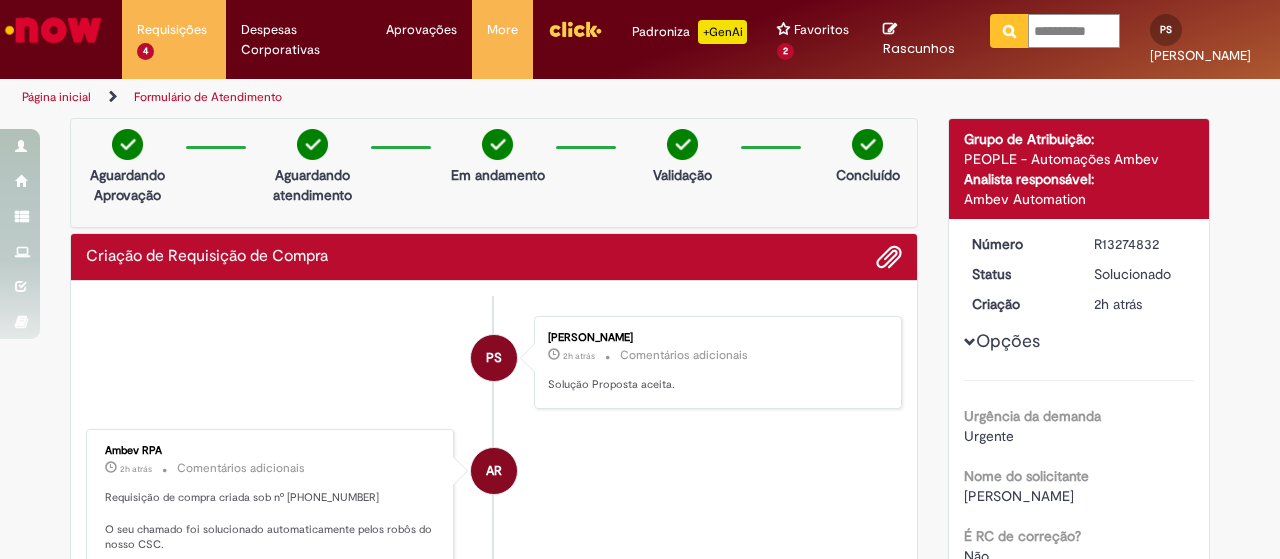 type on "**********" 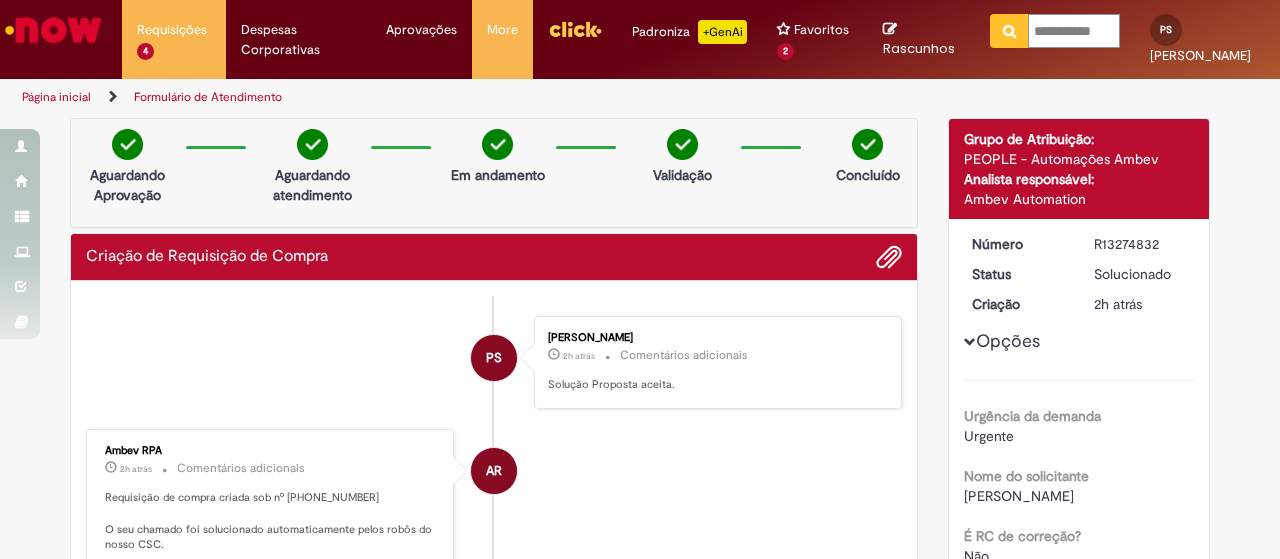click at bounding box center (1009, 31) 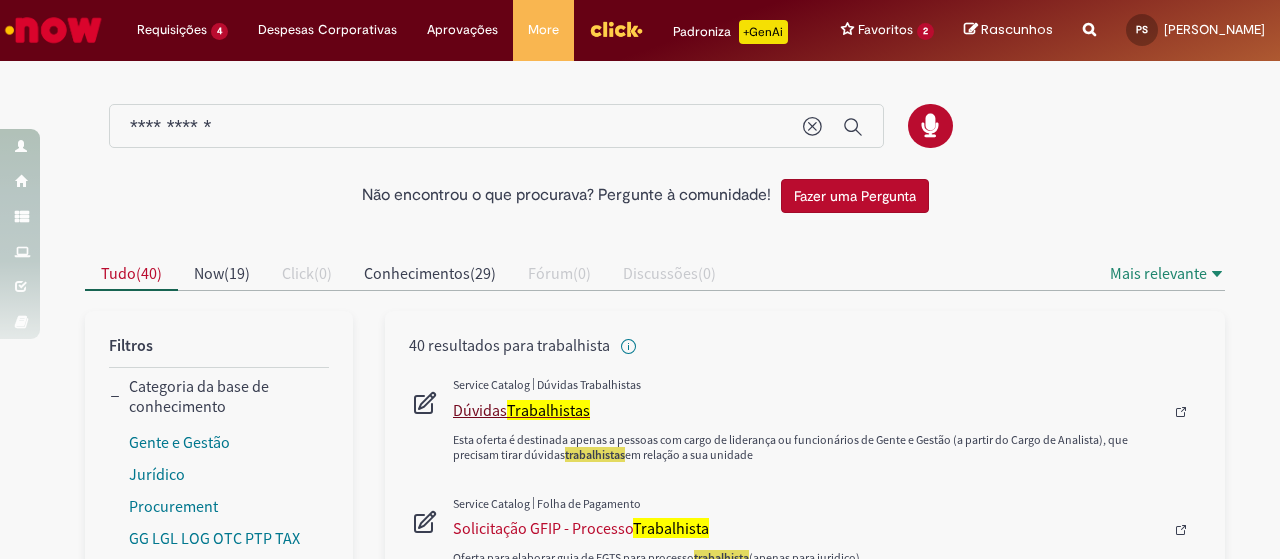 click on "Trabalhistas" at bounding box center (548, 410) 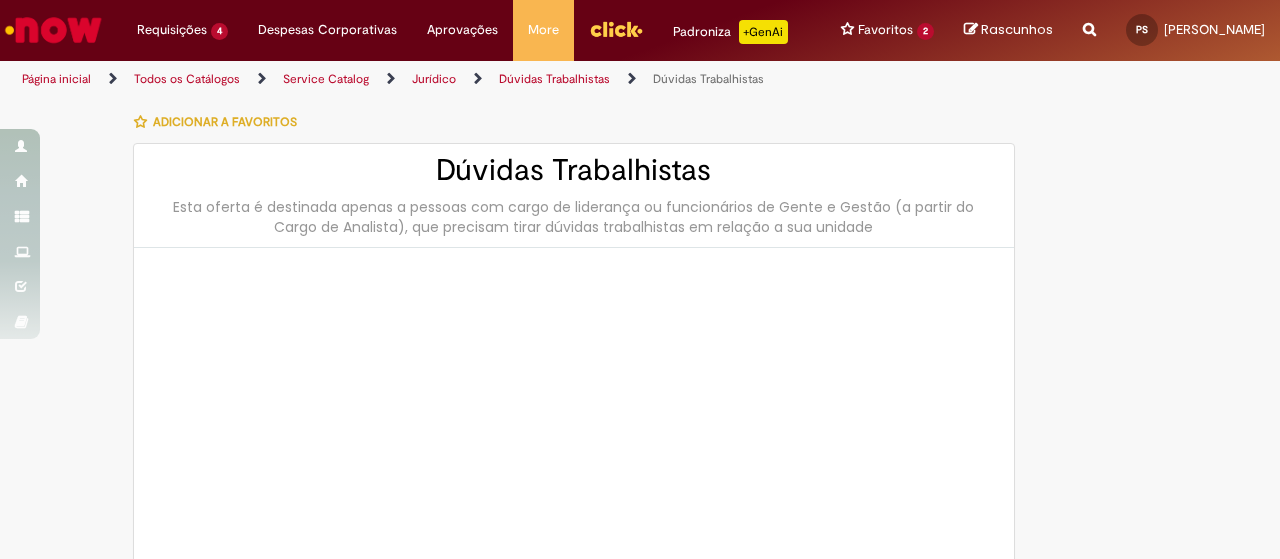 type on "********" 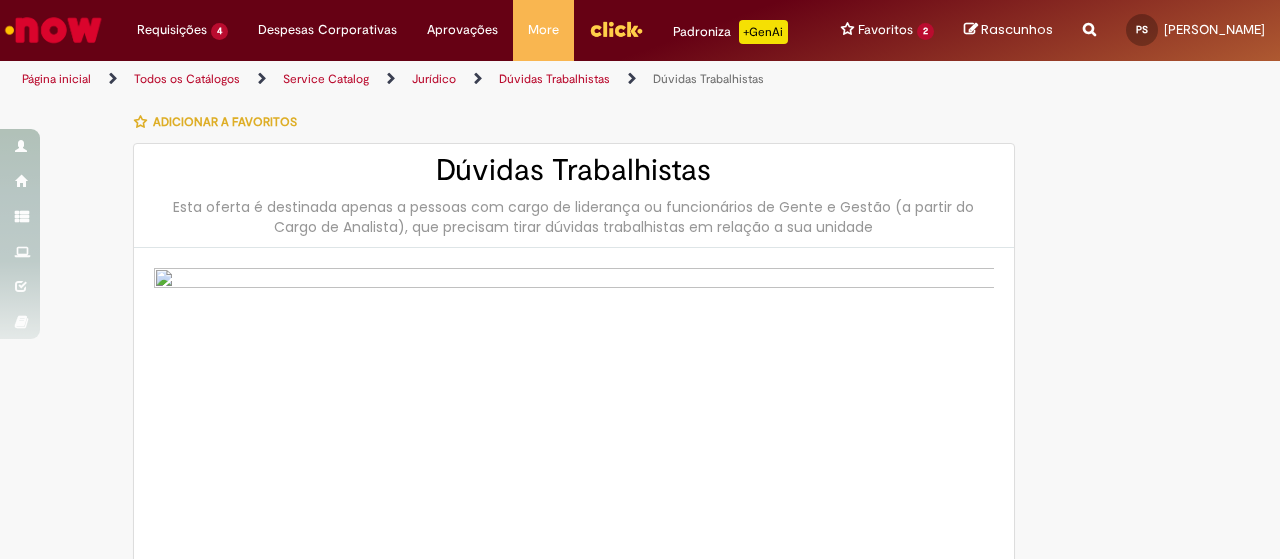 type on "**********" 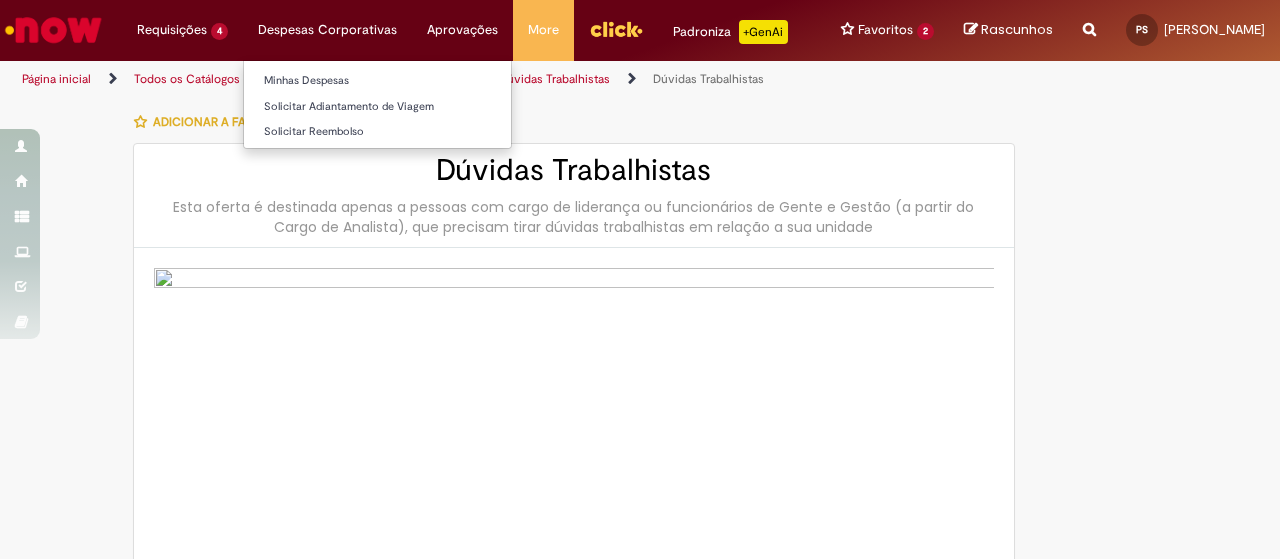 type on "**********" 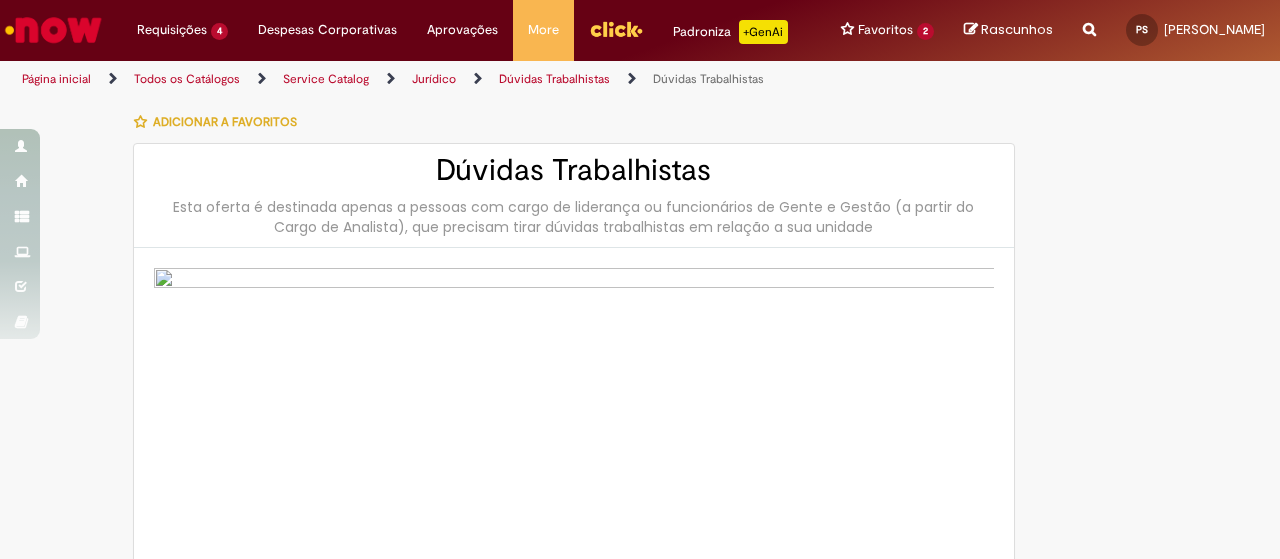 click on "Adicionar a Favoritos
Dúvidas Trabalhistas
Esta oferta é destinada apenas a pessoas com cargo de liderança ou funcionários de Gente e Gestão (a partir do Cargo de Analista), que precisam tirar dúvidas trabalhistas em relação a sua unidade
Para  dúvidas sobre férias , favor abrir "Chamado Férias de Funcionário”,  clicando aqui.
Para  dúvidas sobre férias a termo , acessar a CI,  clicando aqui.
Para  inconsistências na automação de férias a termo , favor abrir o incidente  clicando aqui .
Para  dúvidas sobre Ética, Compliance e Código de Conduta , abrir o chamado no Canal Compliance,  clicando aqui.
Para  Denúncias e Ouvidorias , abrir o chamado no Canal Ouvidoria  clicando aqui  ou, se preferir, você também pode fazer a denúncia pelo telefone [PHONE_NUMBER].
Country Code ** Favorecido     [PERSON_NAME] ID" at bounding box center [640, 937] 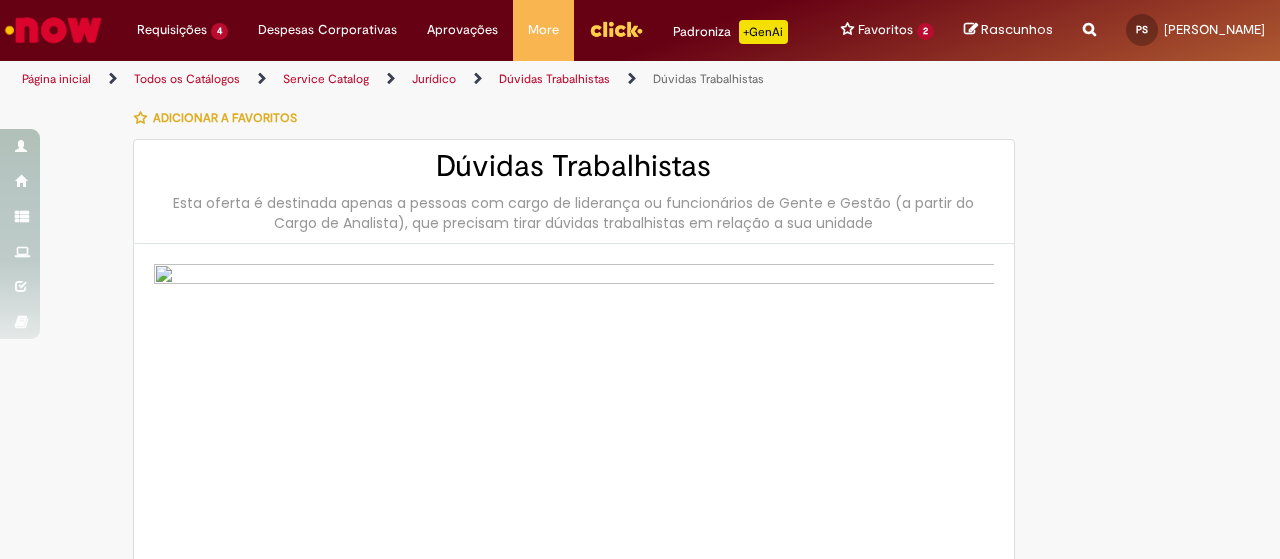 scroll, scrollTop: 0, scrollLeft: 0, axis: both 